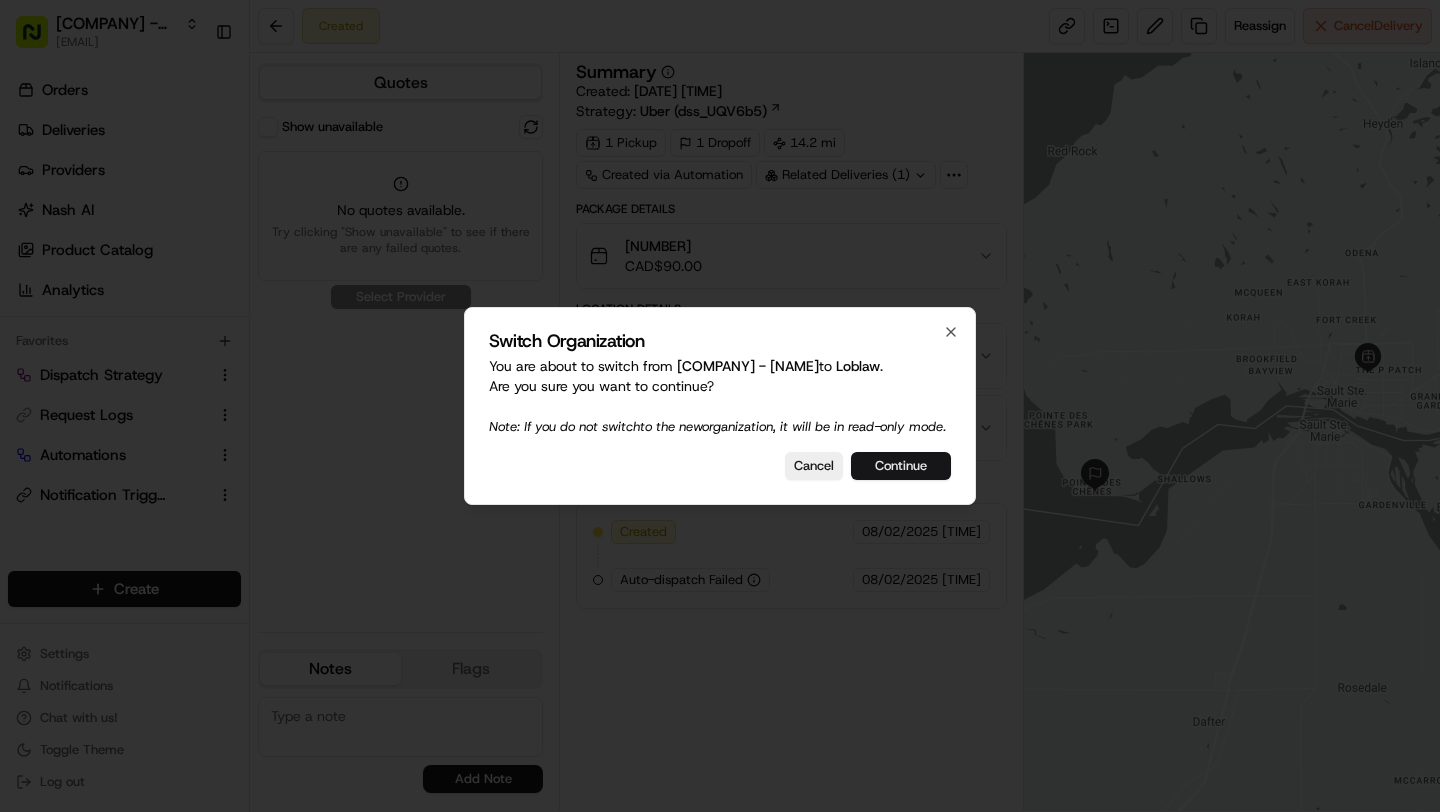 scroll, scrollTop: 0, scrollLeft: 0, axis: both 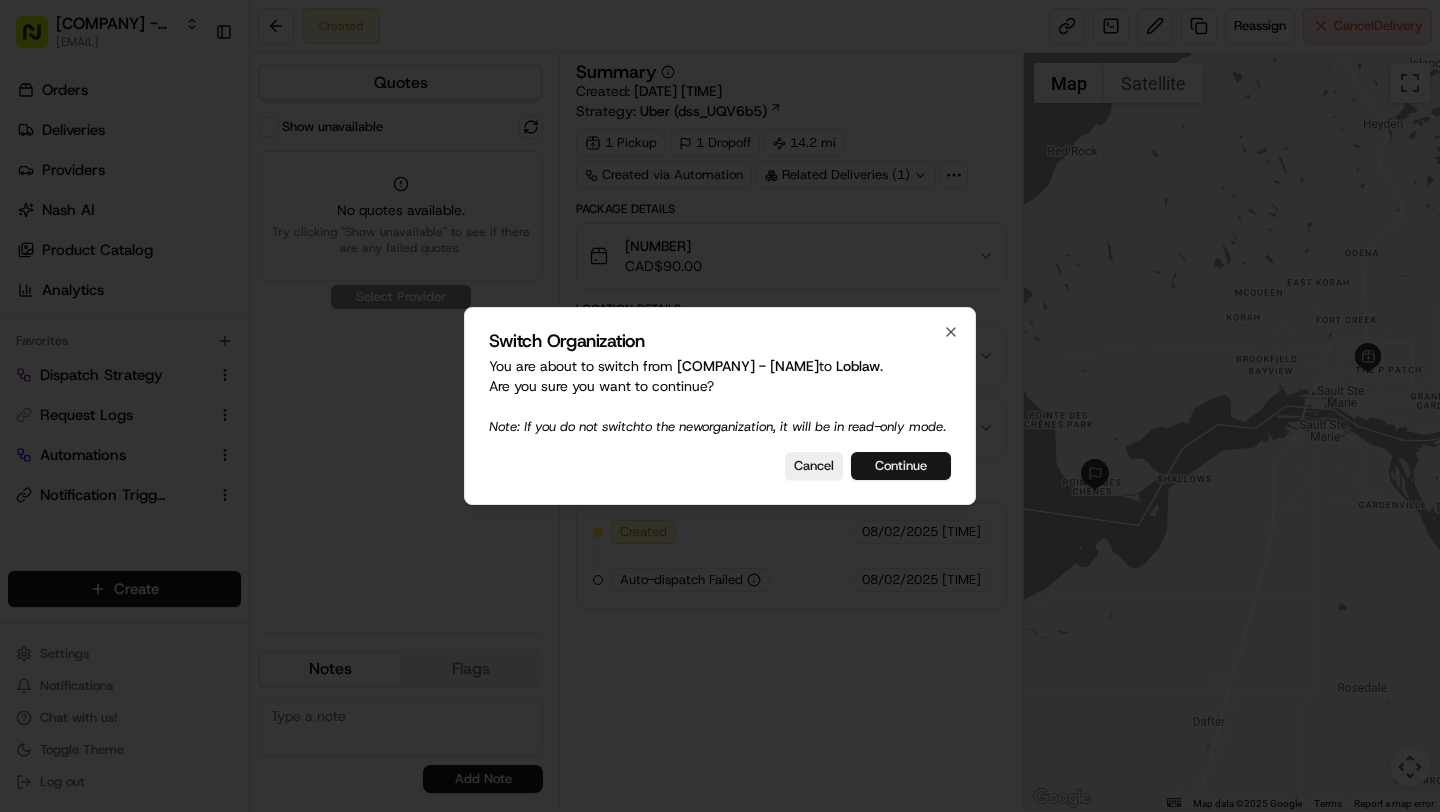 click on "Continue" at bounding box center (901, 466) 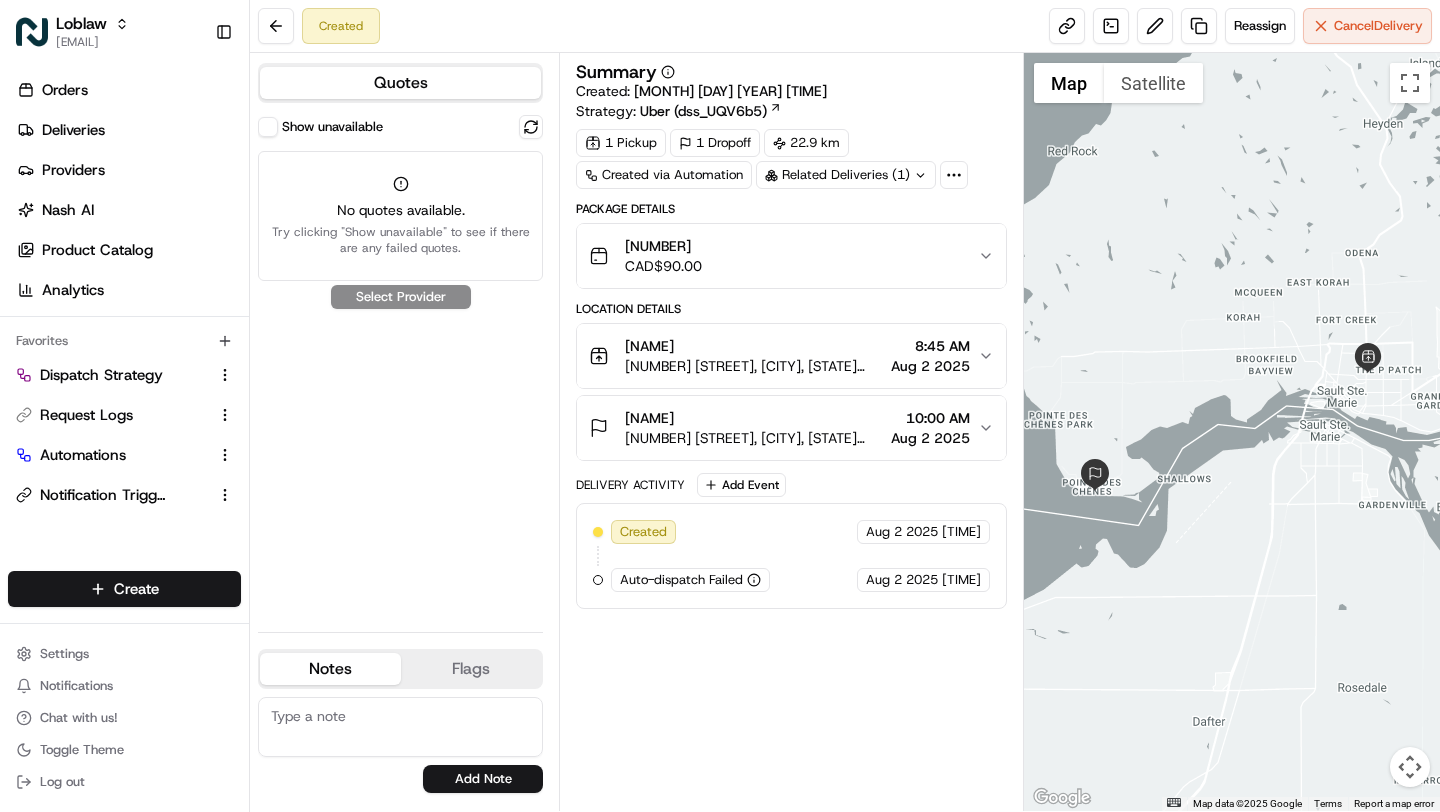click on "Show unavailable" at bounding box center (268, 127) 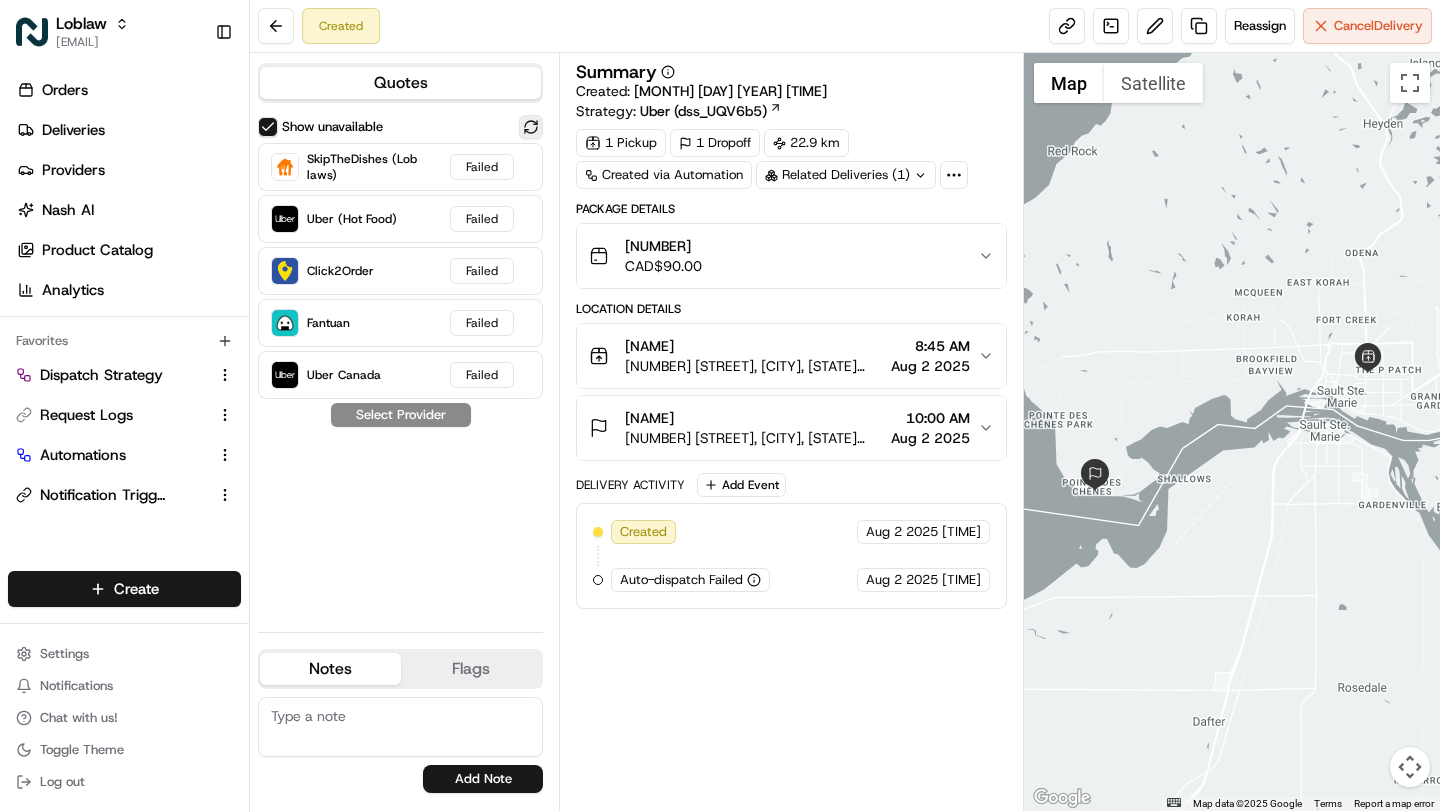 click at bounding box center (531, 127) 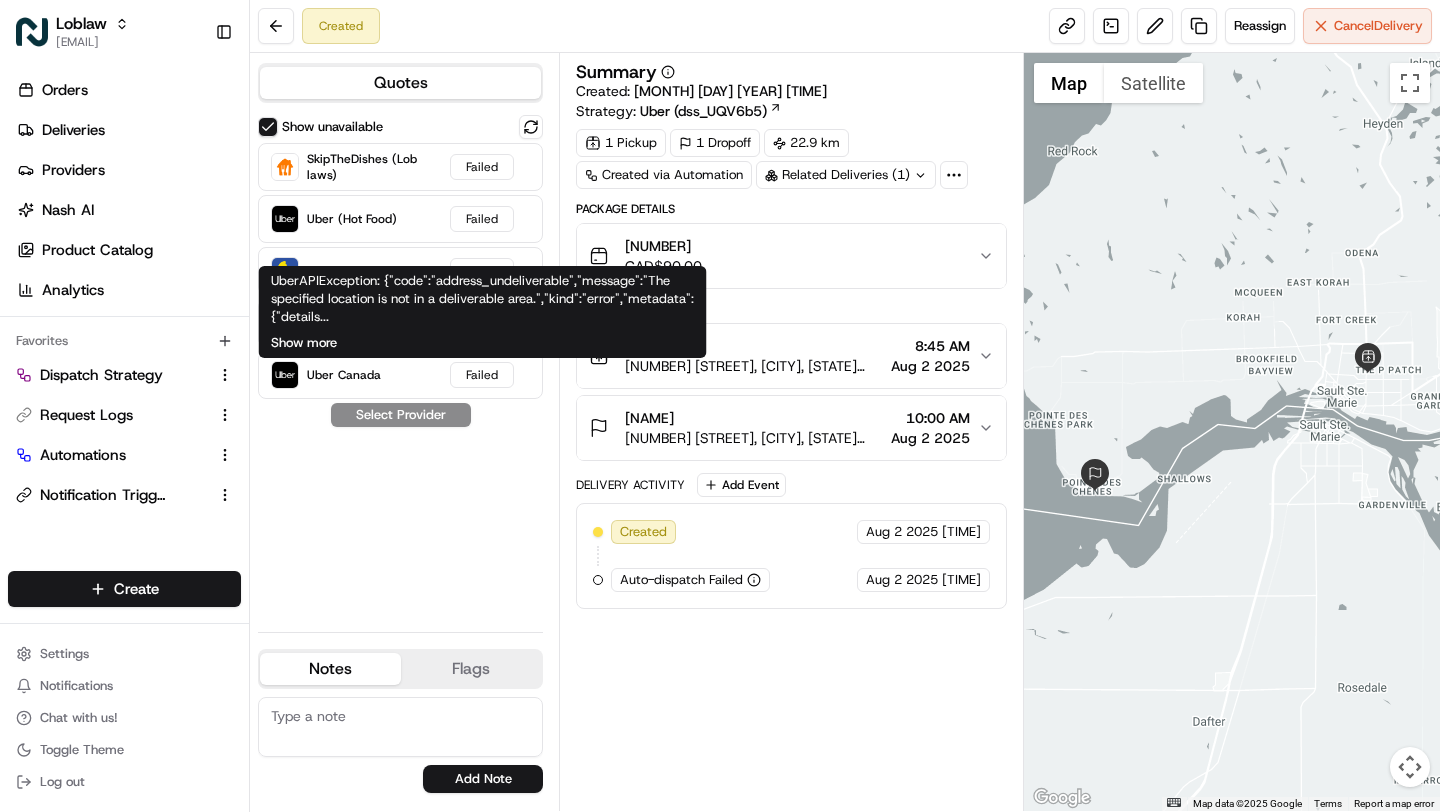 click on "Show more" at bounding box center (304, 343) 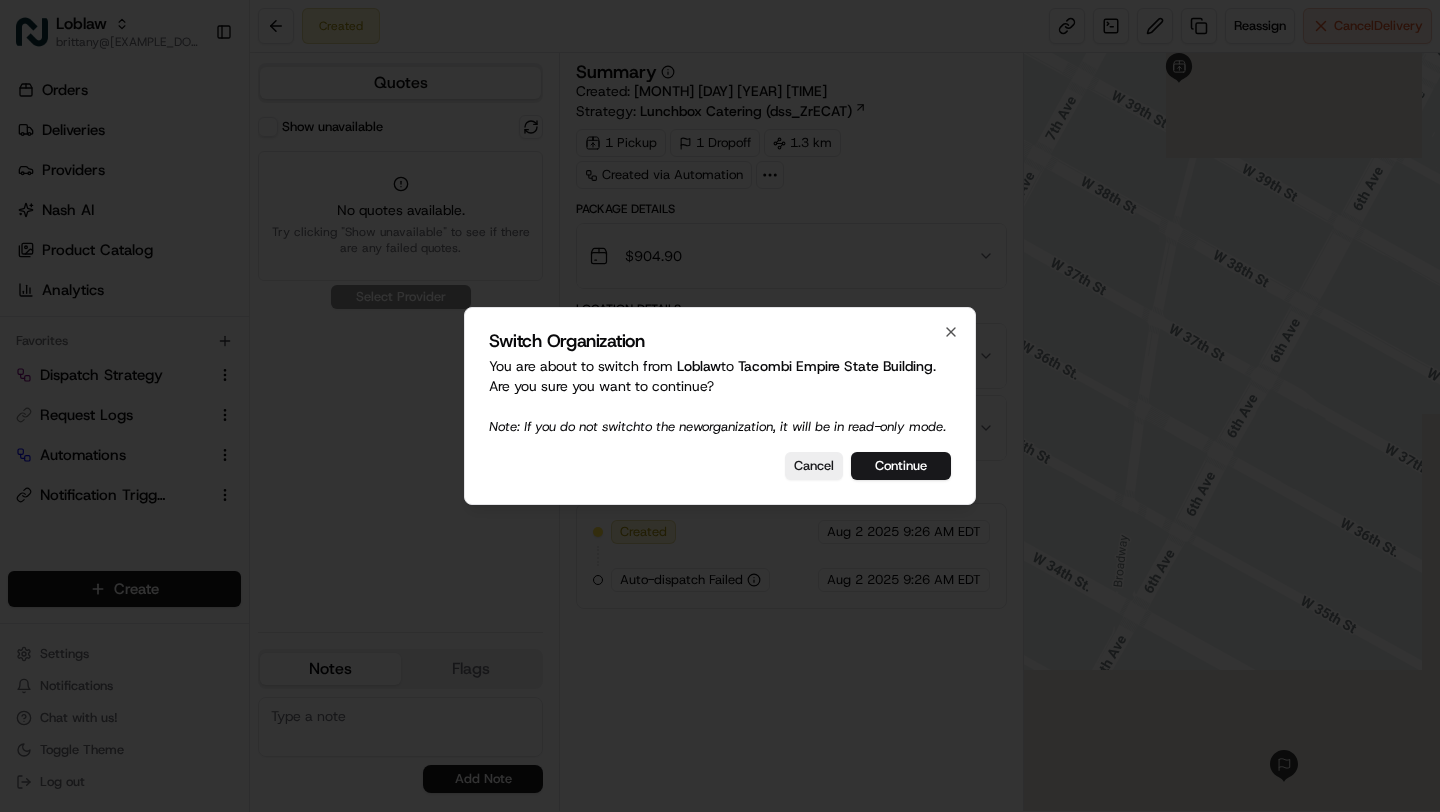 scroll, scrollTop: 0, scrollLeft: 0, axis: both 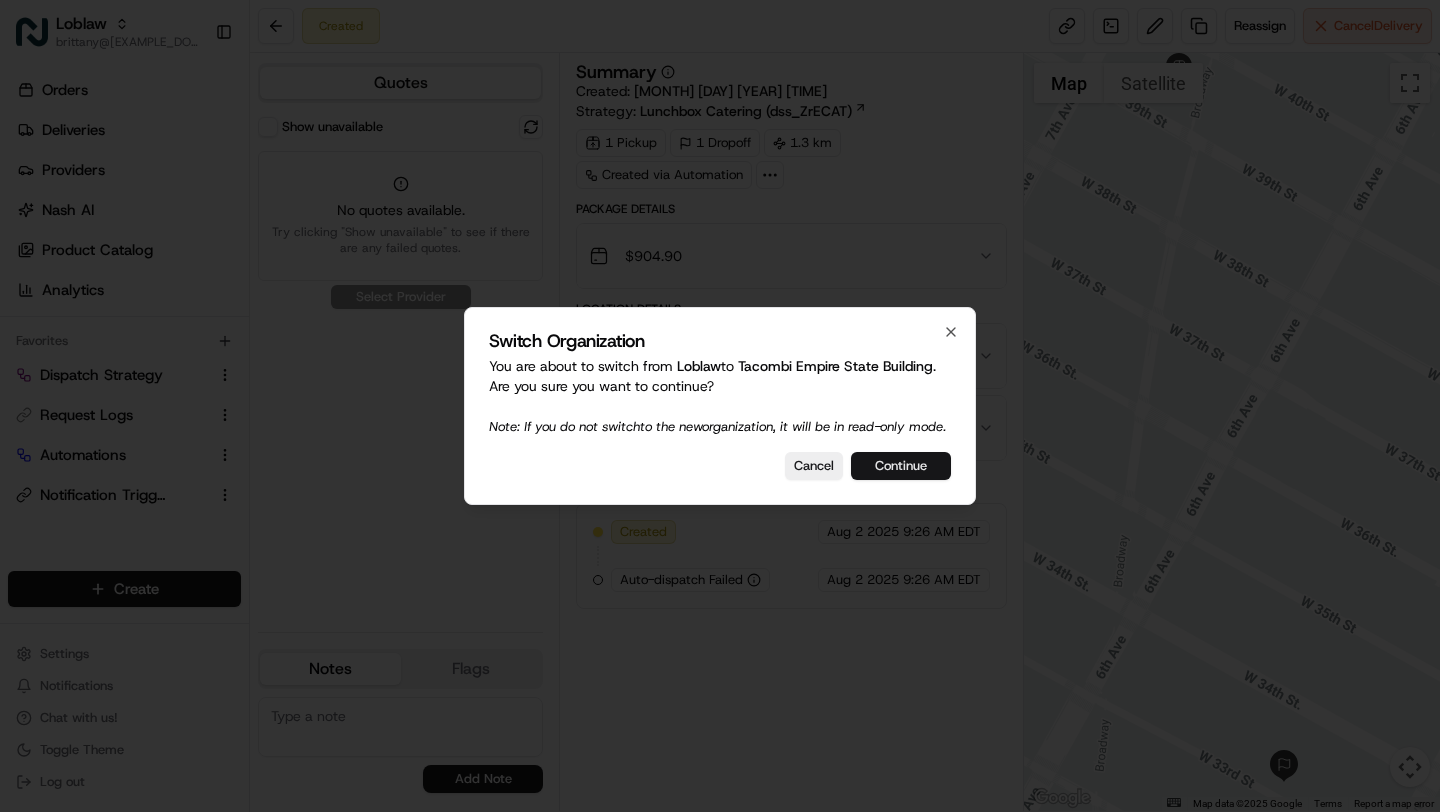 click on "Continue" at bounding box center [901, 466] 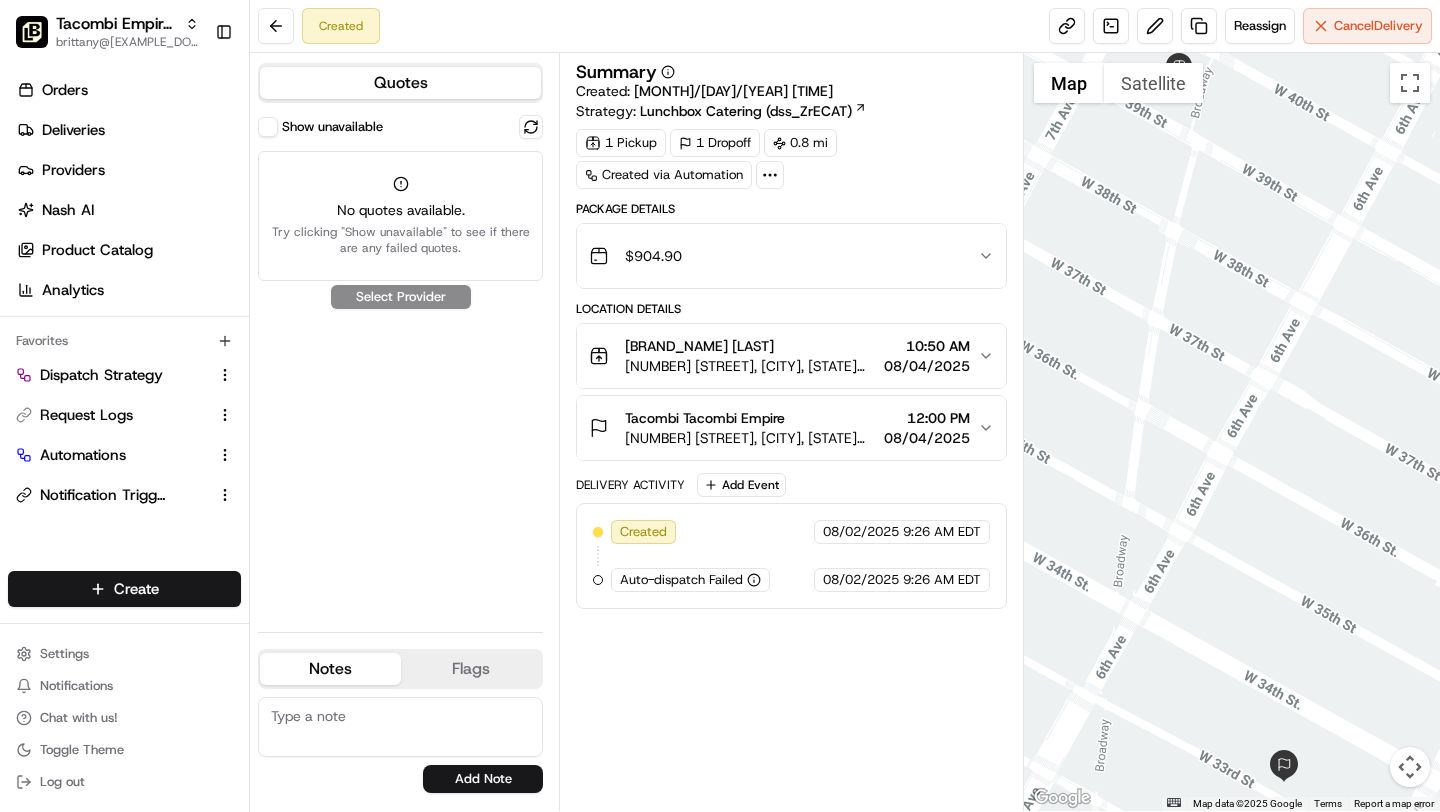 click on "Show unavailable" at bounding box center [268, 127] 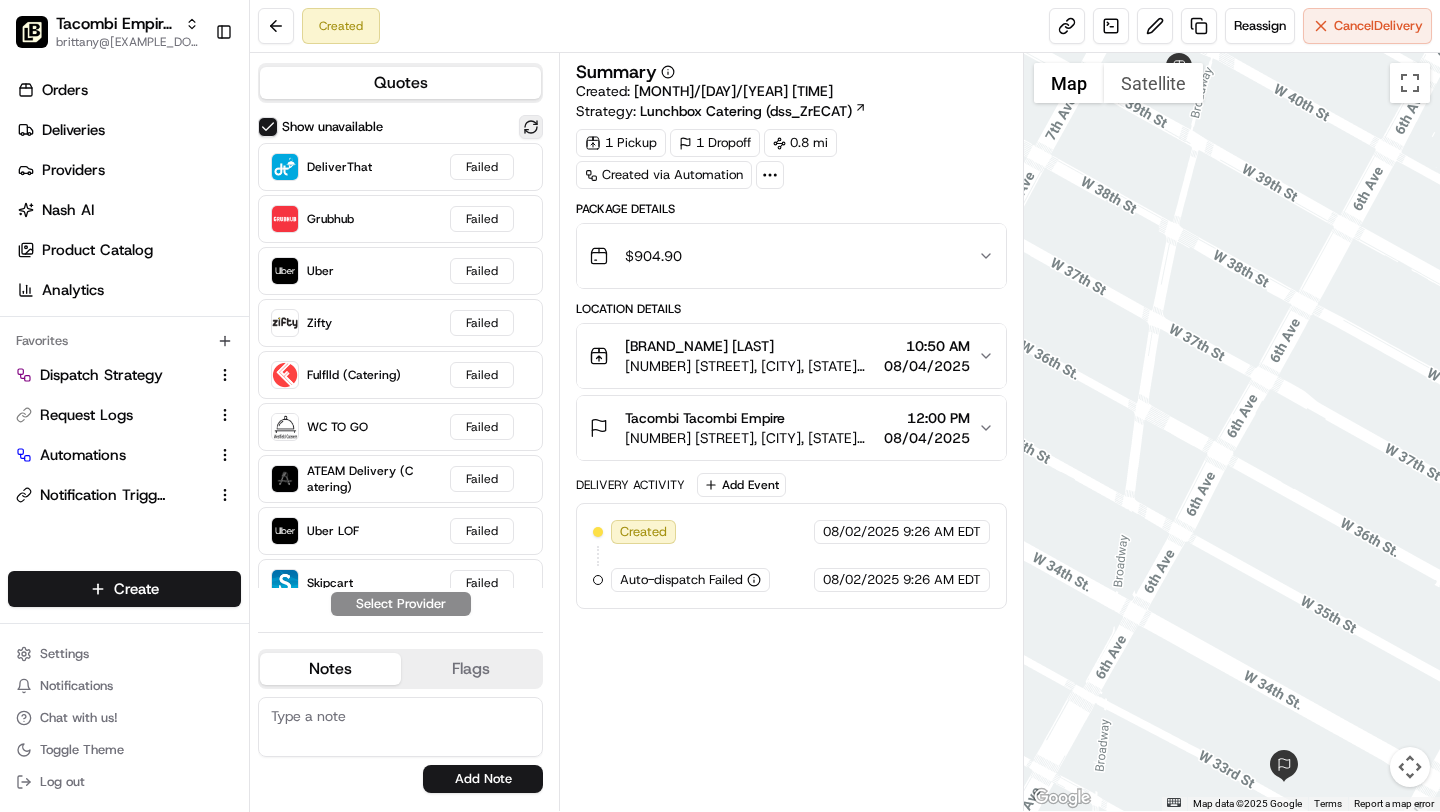 click at bounding box center [531, 127] 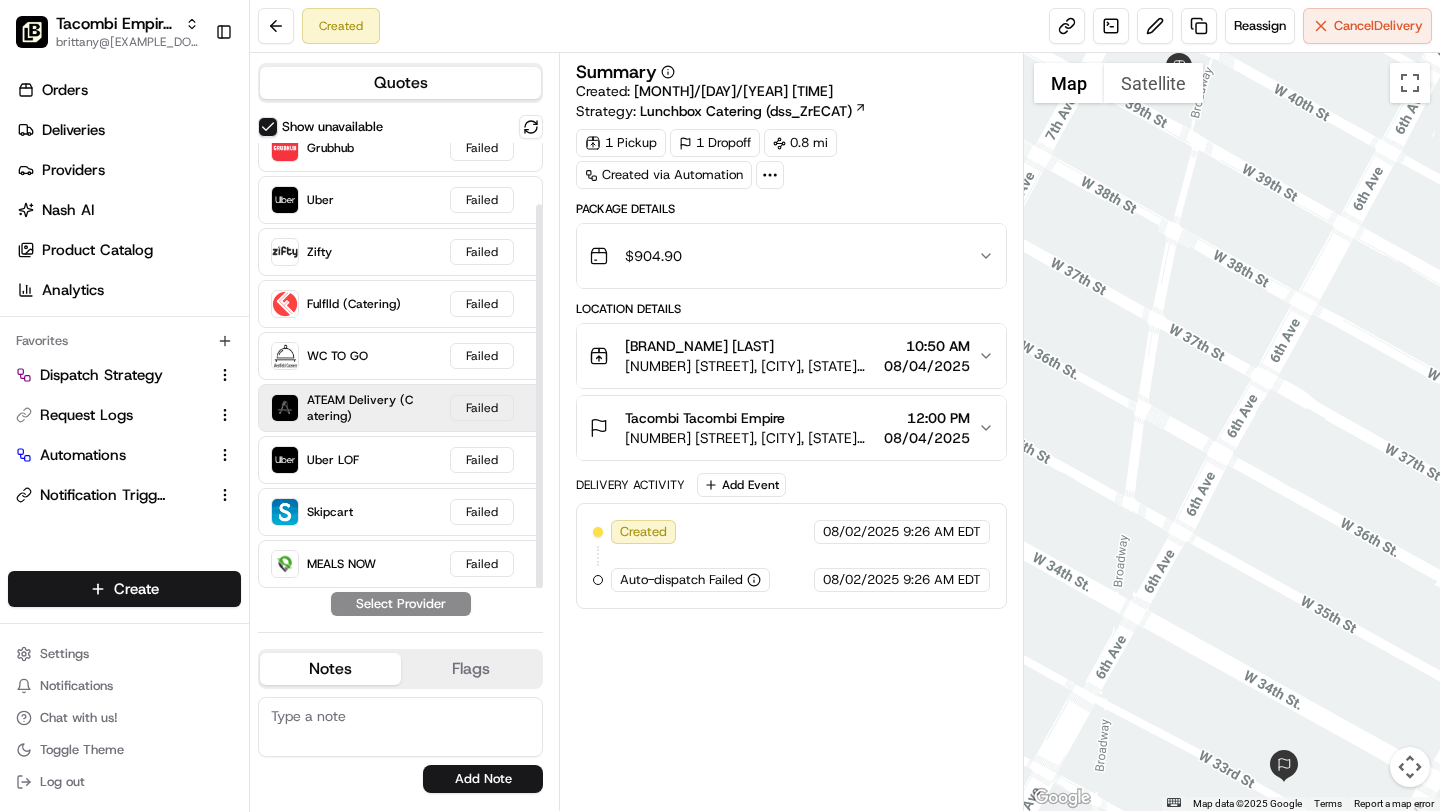 scroll, scrollTop: 0, scrollLeft: 0, axis: both 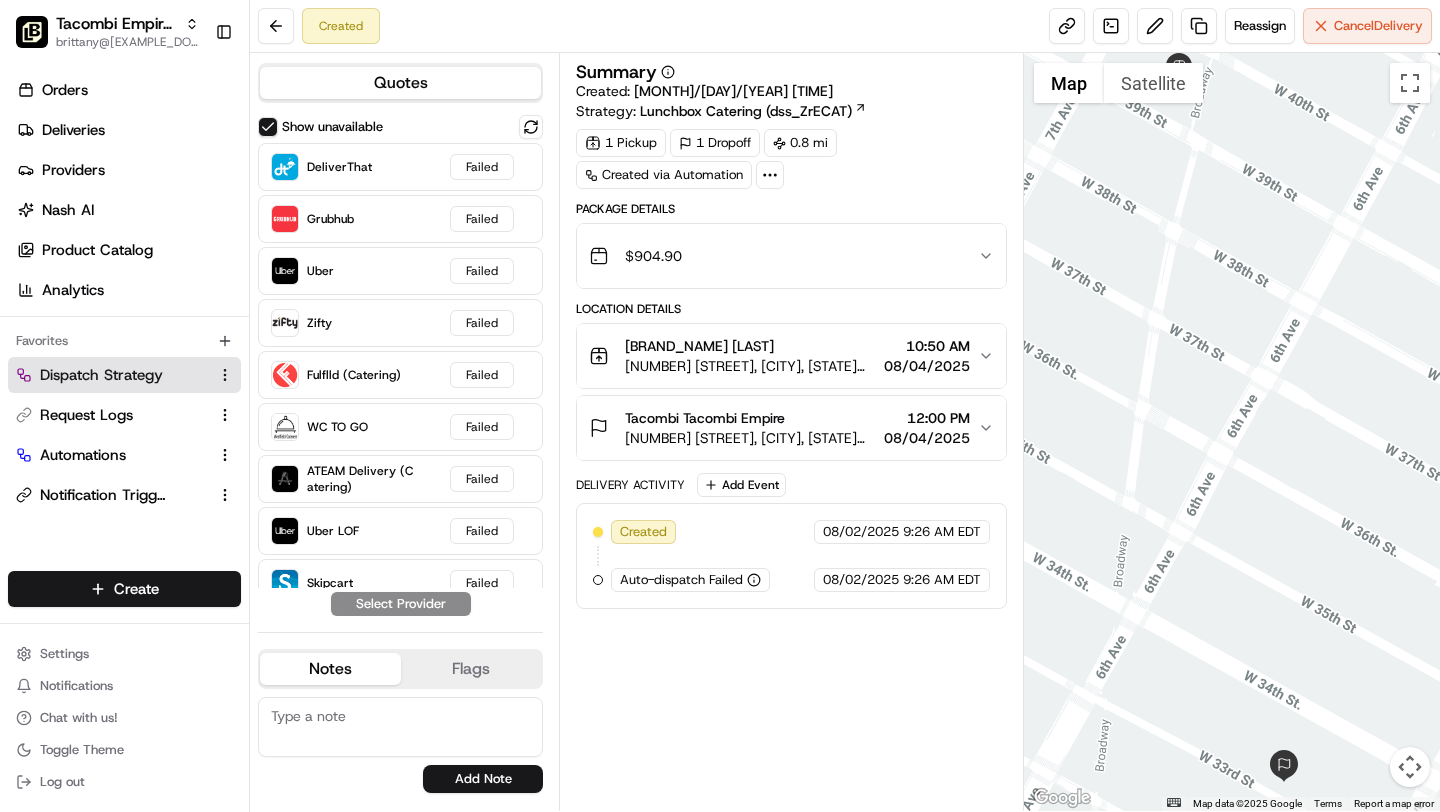 type 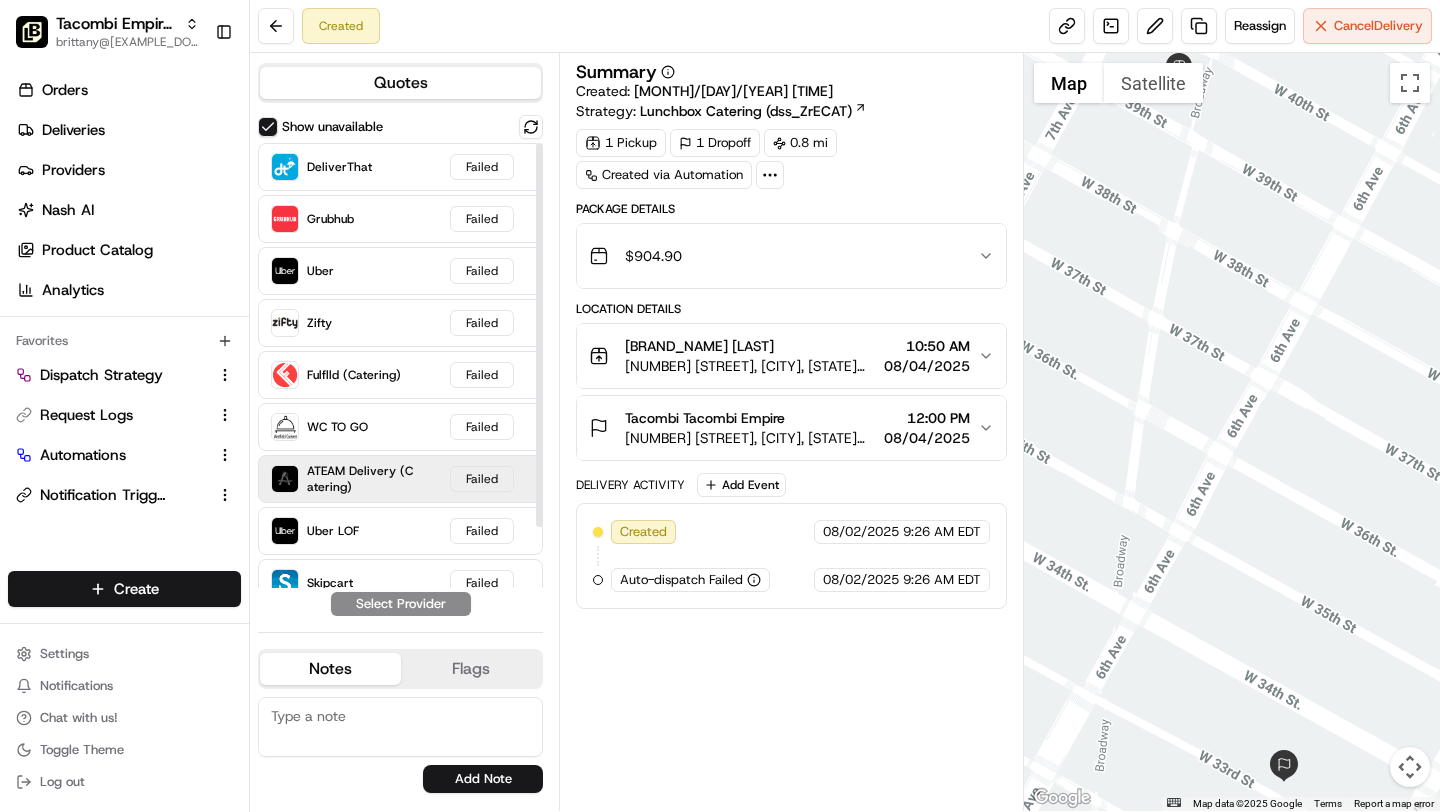 scroll, scrollTop: 71, scrollLeft: 0, axis: vertical 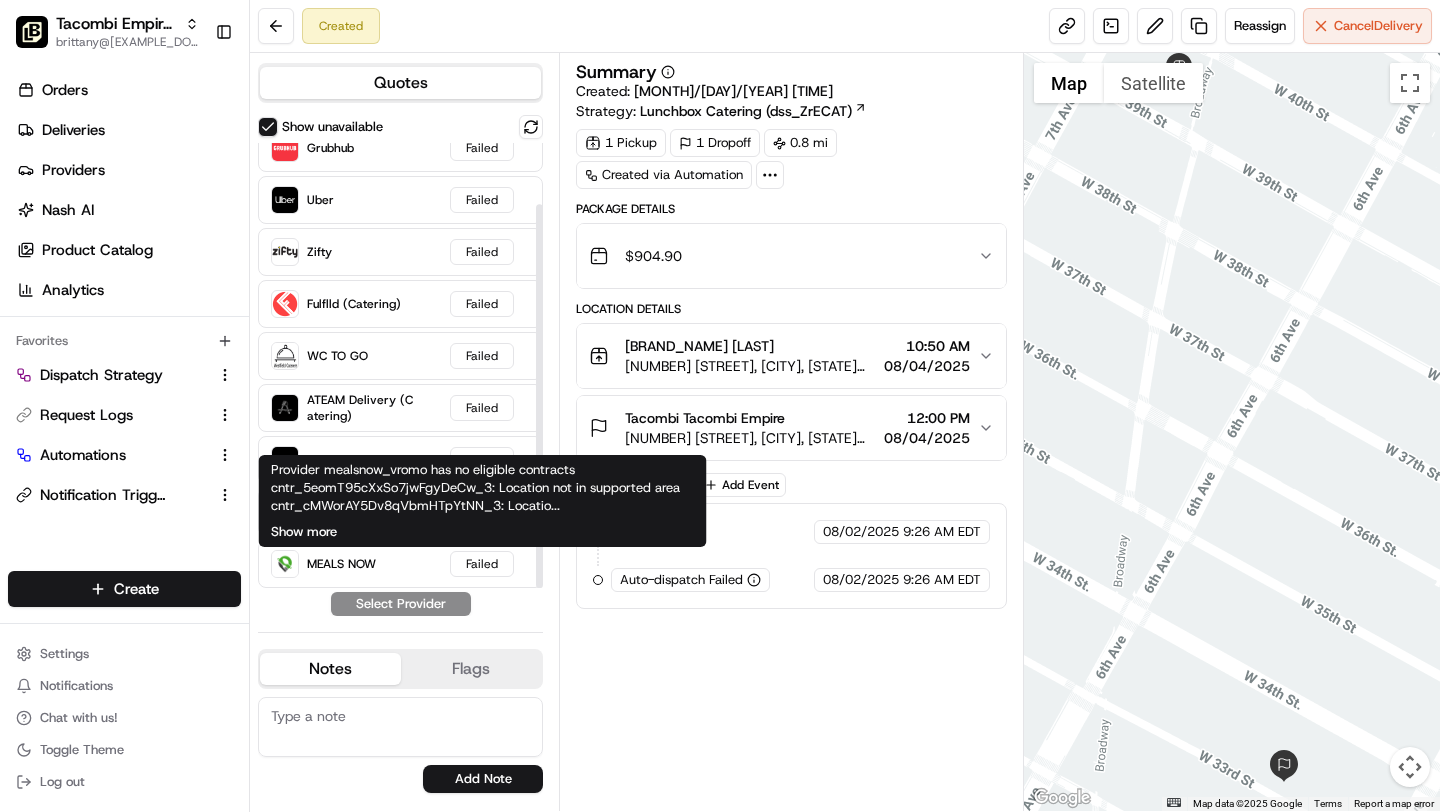 click on "Show more" at bounding box center [304, 532] 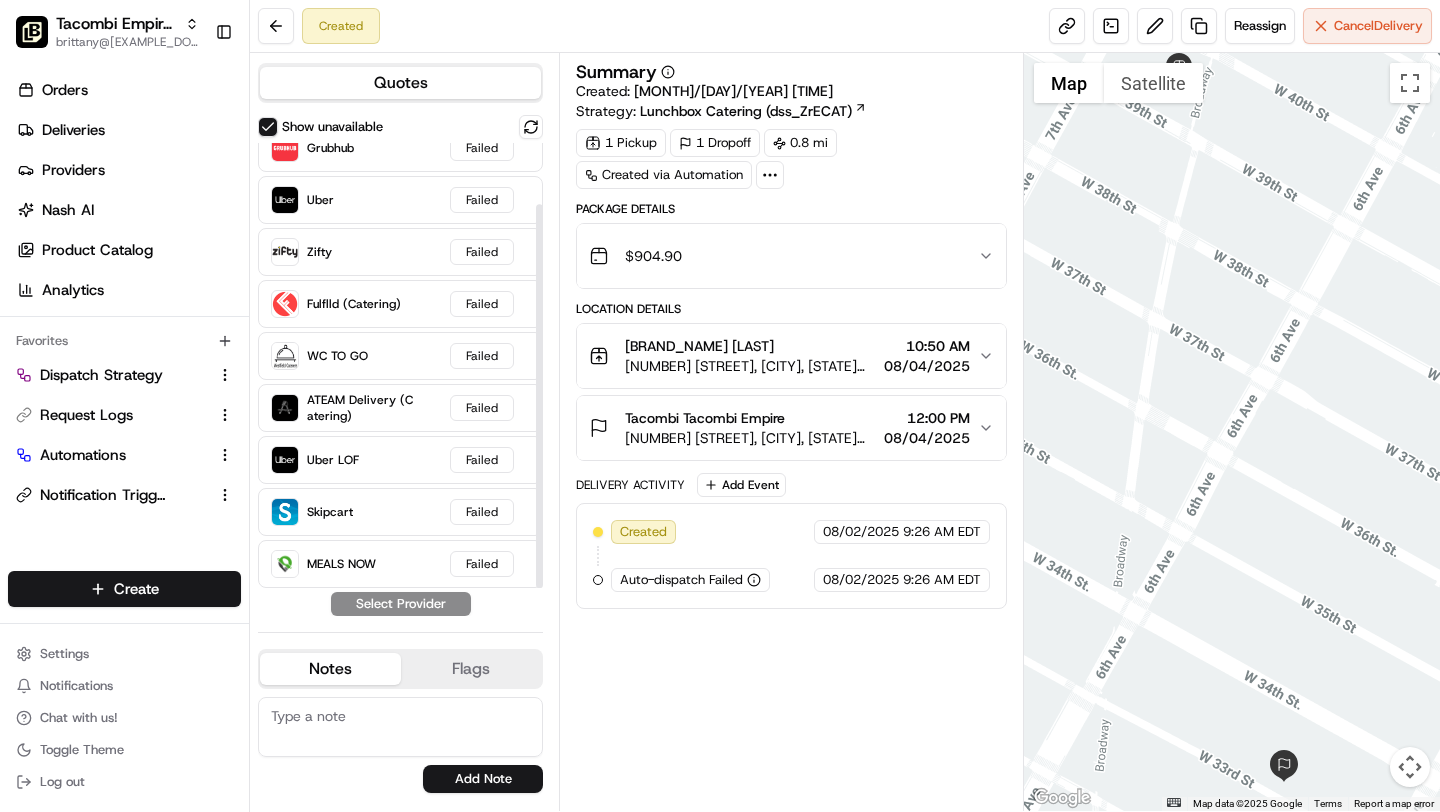 click on "1   Pickup 1   Dropoff 0.8 mi Created via Automation" at bounding box center [791, 159] 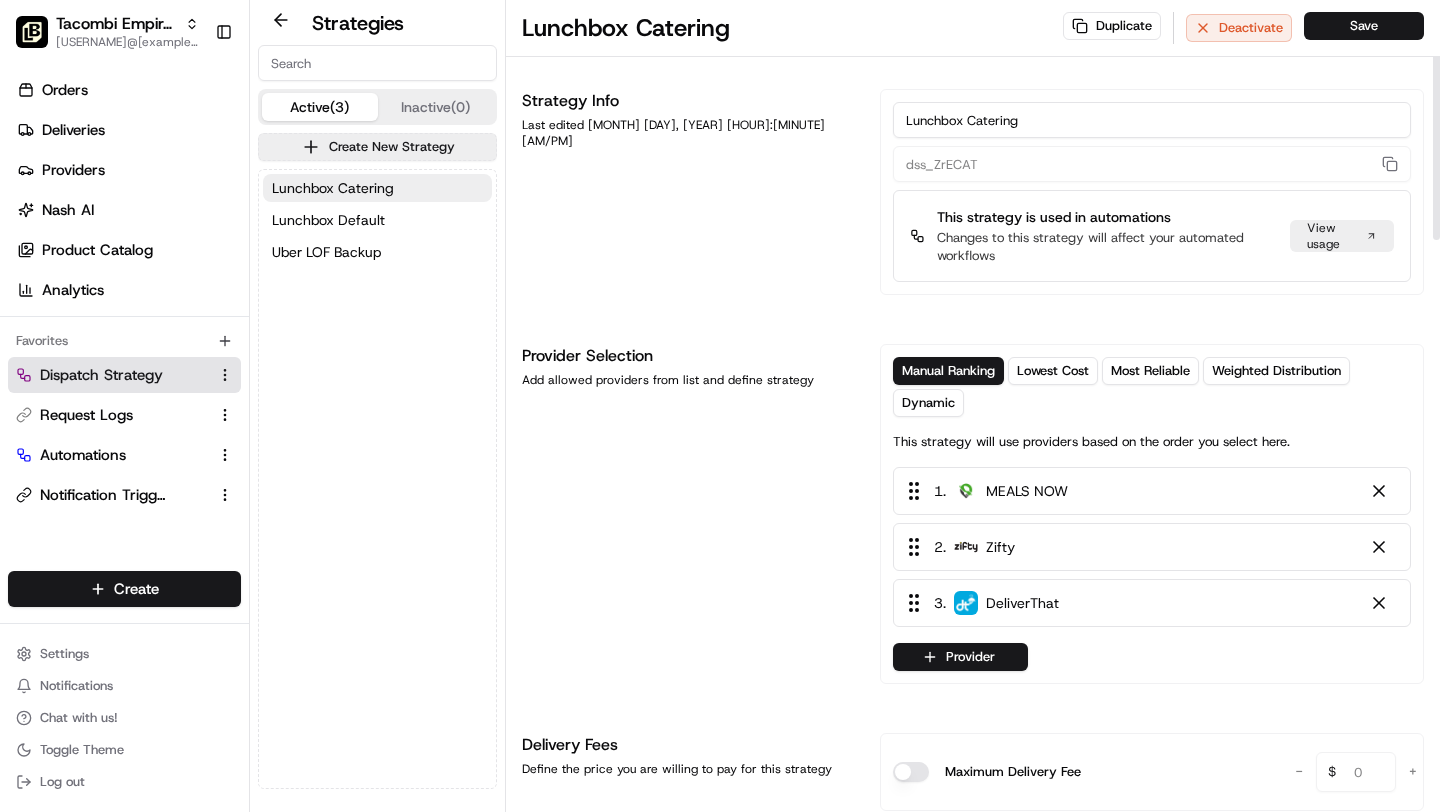 scroll, scrollTop: 0, scrollLeft: 0, axis: both 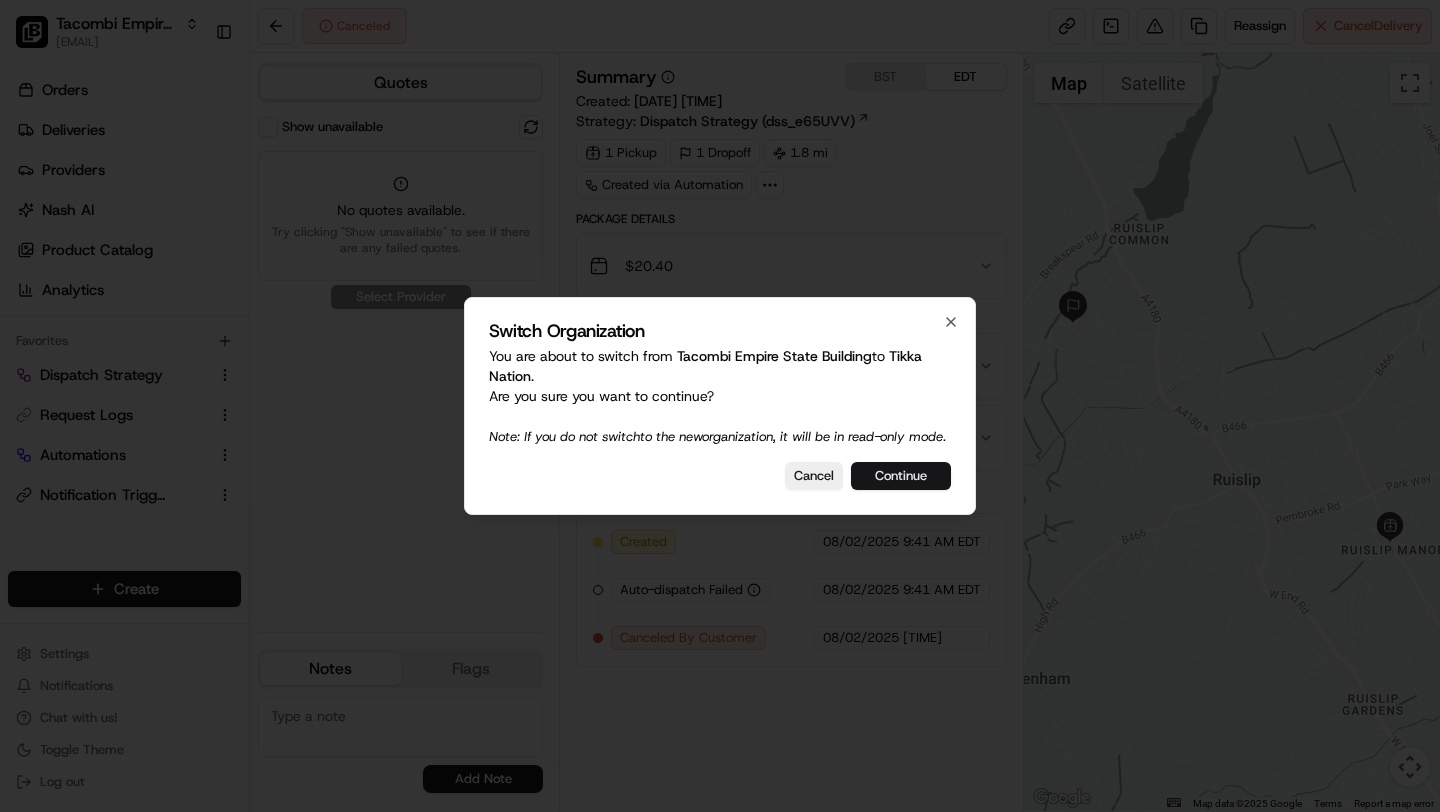 click on "Continue" at bounding box center [901, 476] 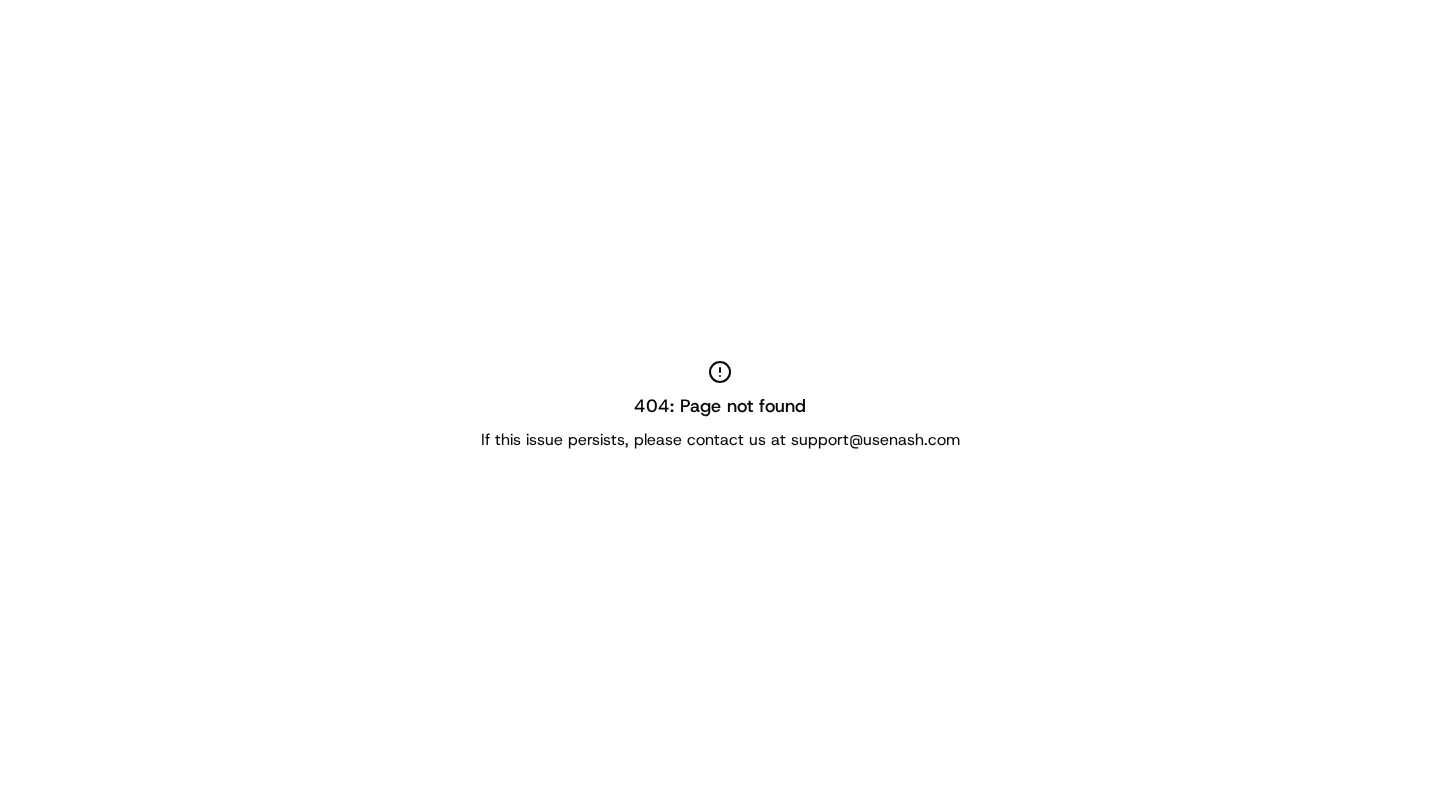 scroll, scrollTop: 0, scrollLeft: 0, axis: both 